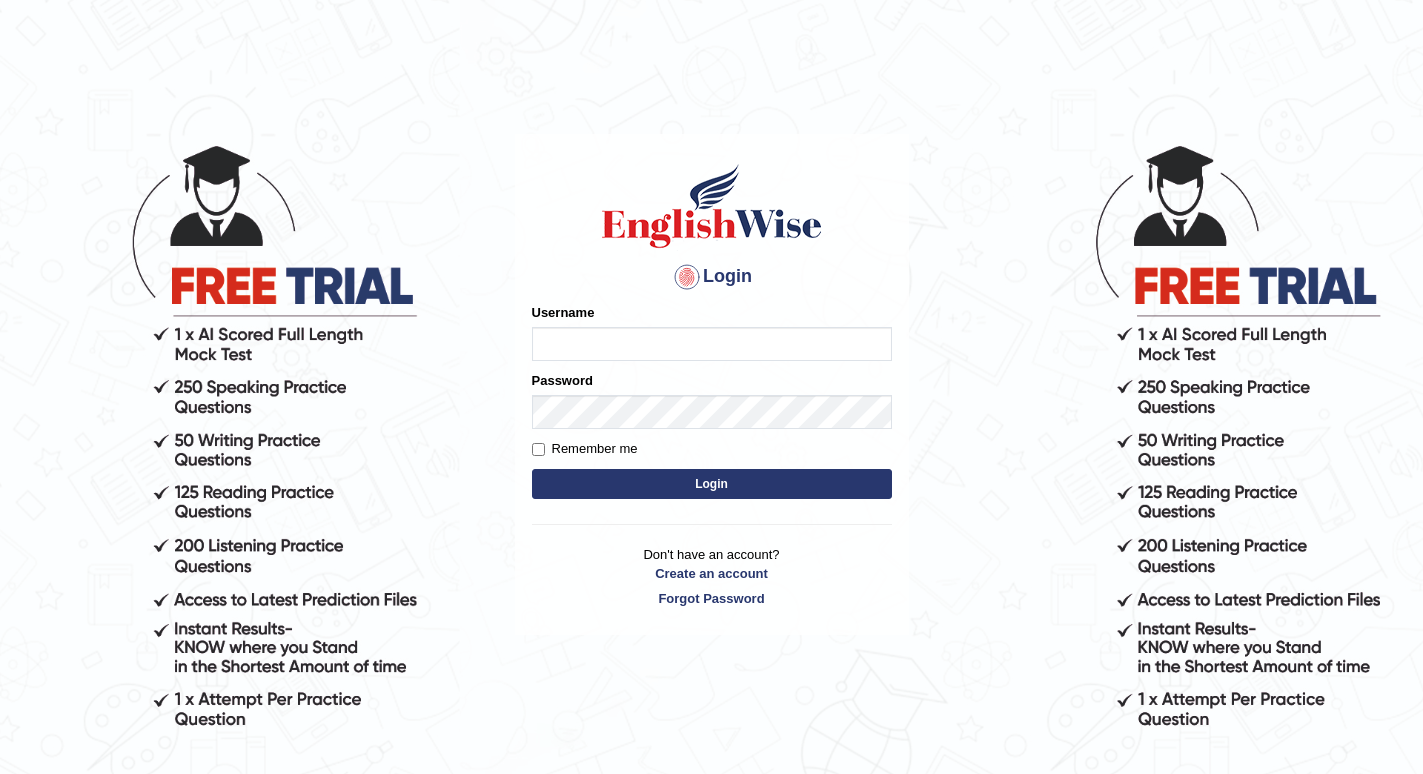 scroll, scrollTop: 0, scrollLeft: 0, axis: both 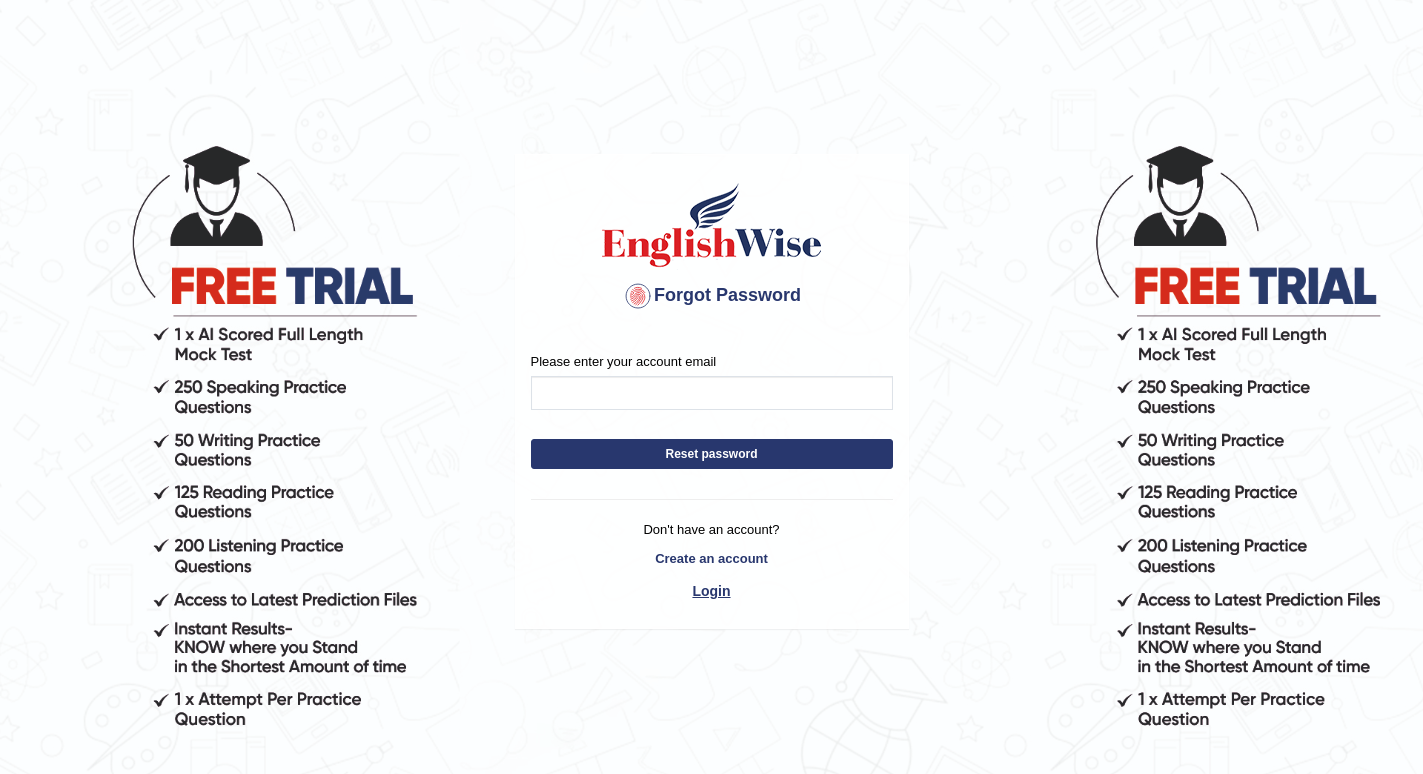 click on "Login" at bounding box center (712, 591) 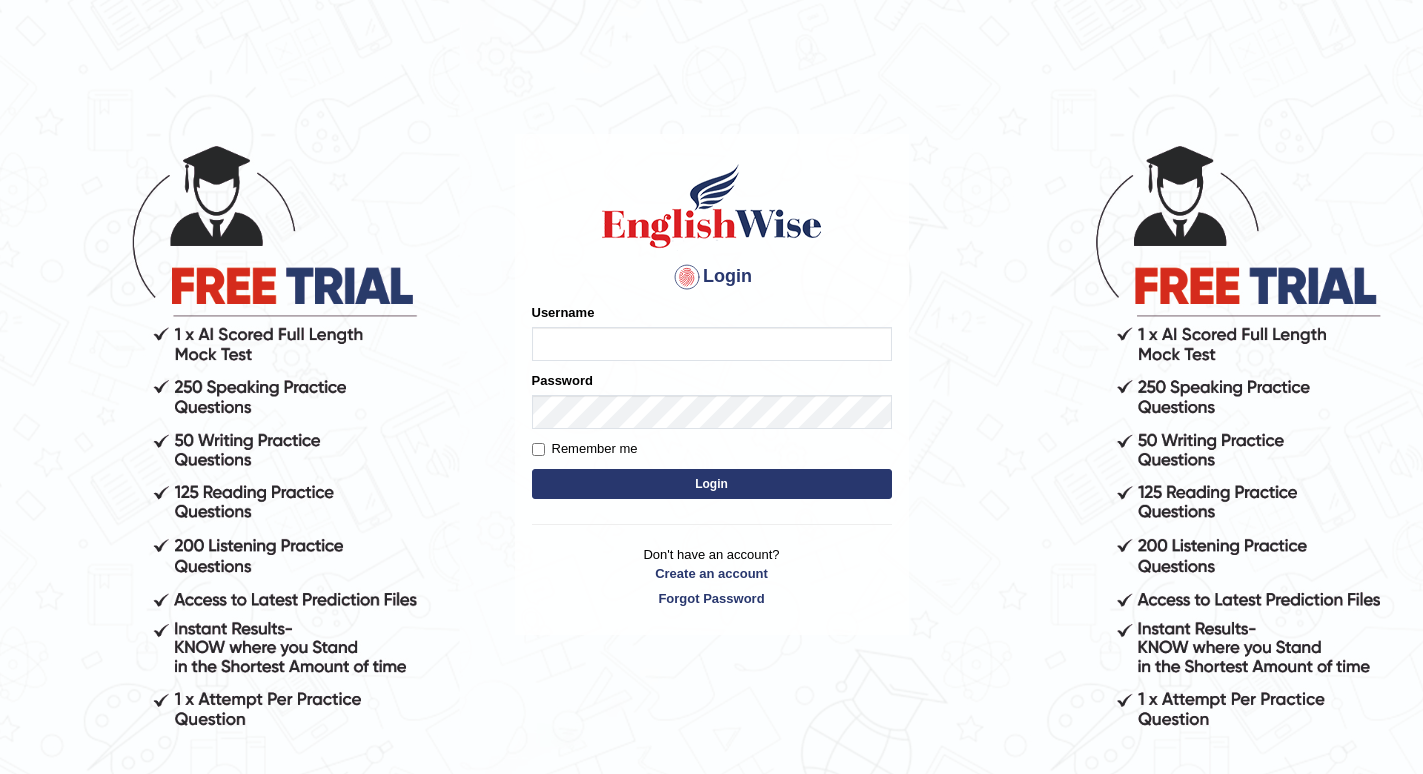 scroll, scrollTop: 0, scrollLeft: 0, axis: both 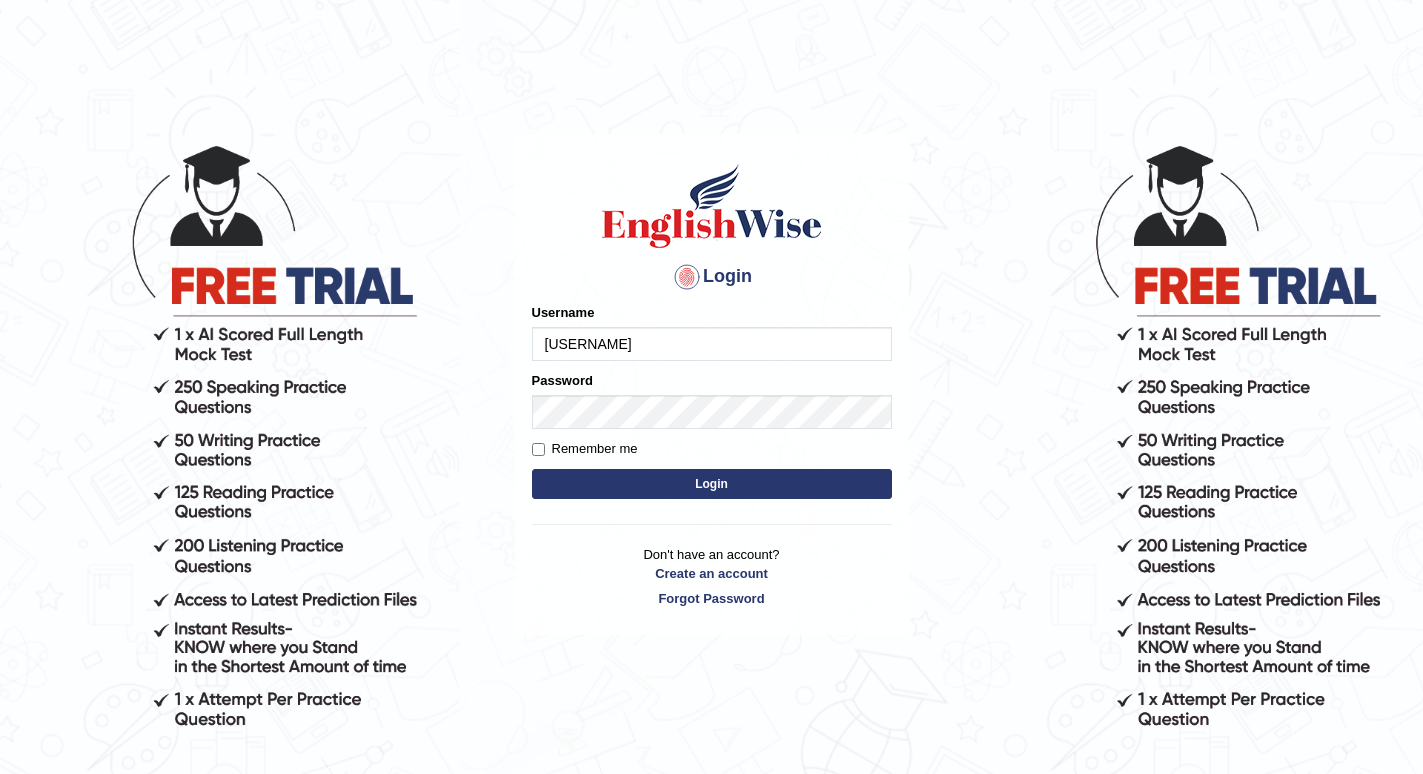 type on "[USERNAME]" 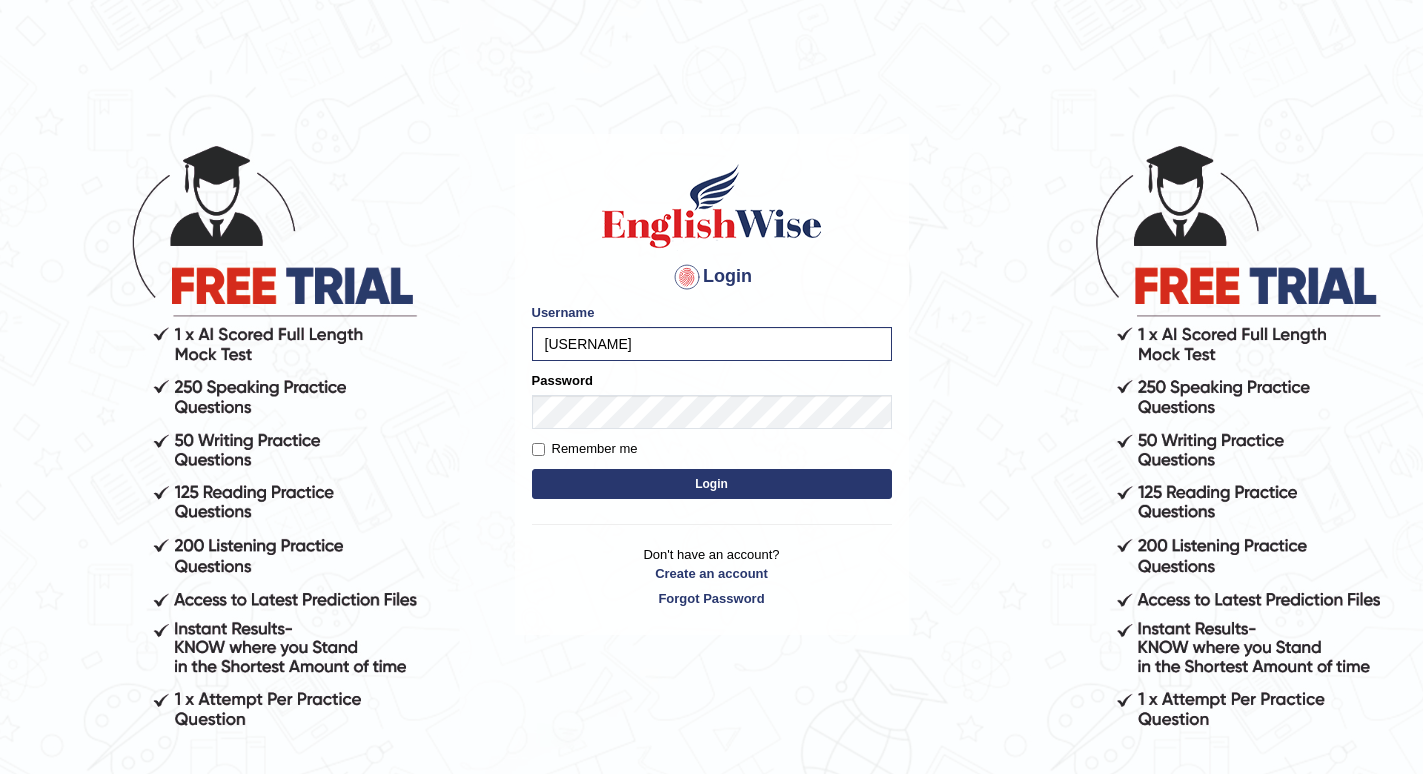 click on "Please fix the following errors:
Username
karanarsh
Password
Remember me
Login" at bounding box center (712, 403) 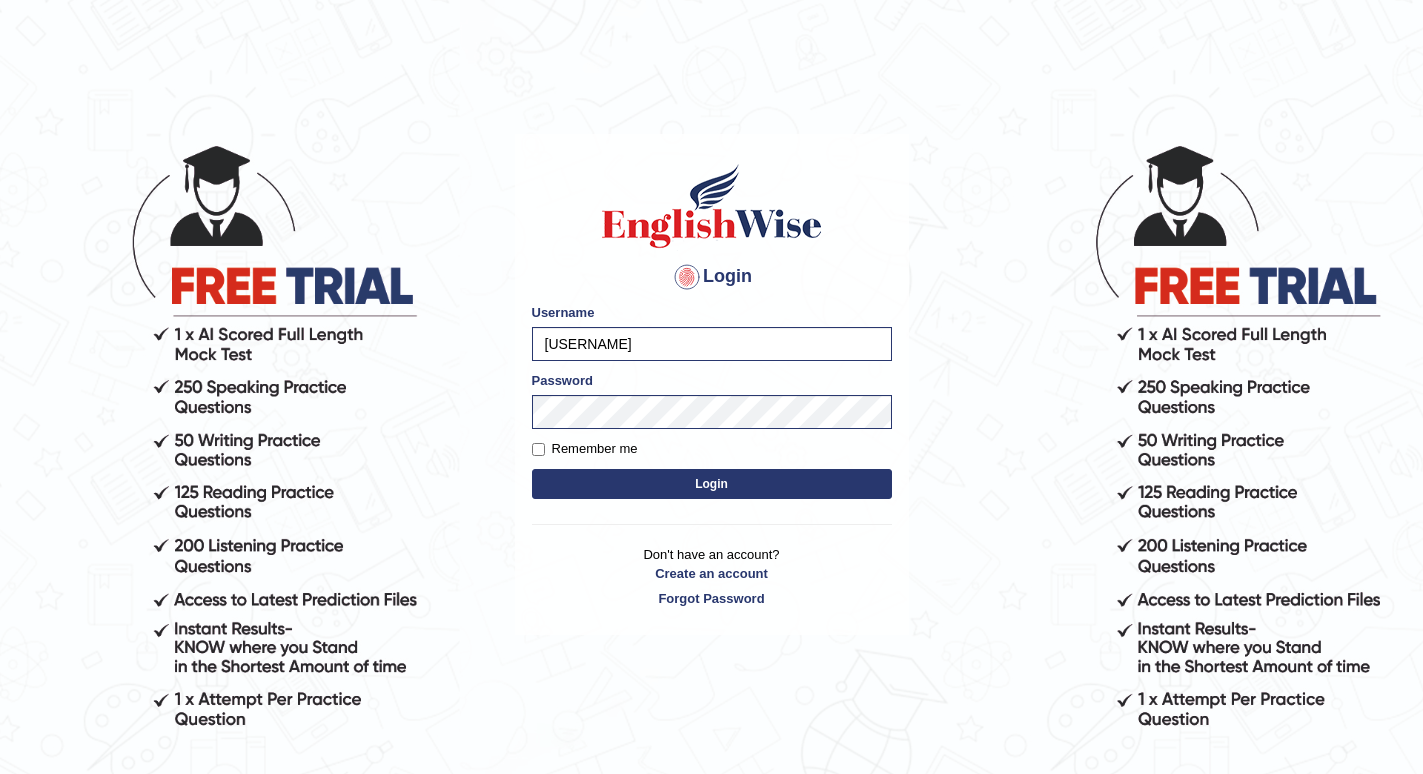 click on "Login" at bounding box center (712, 484) 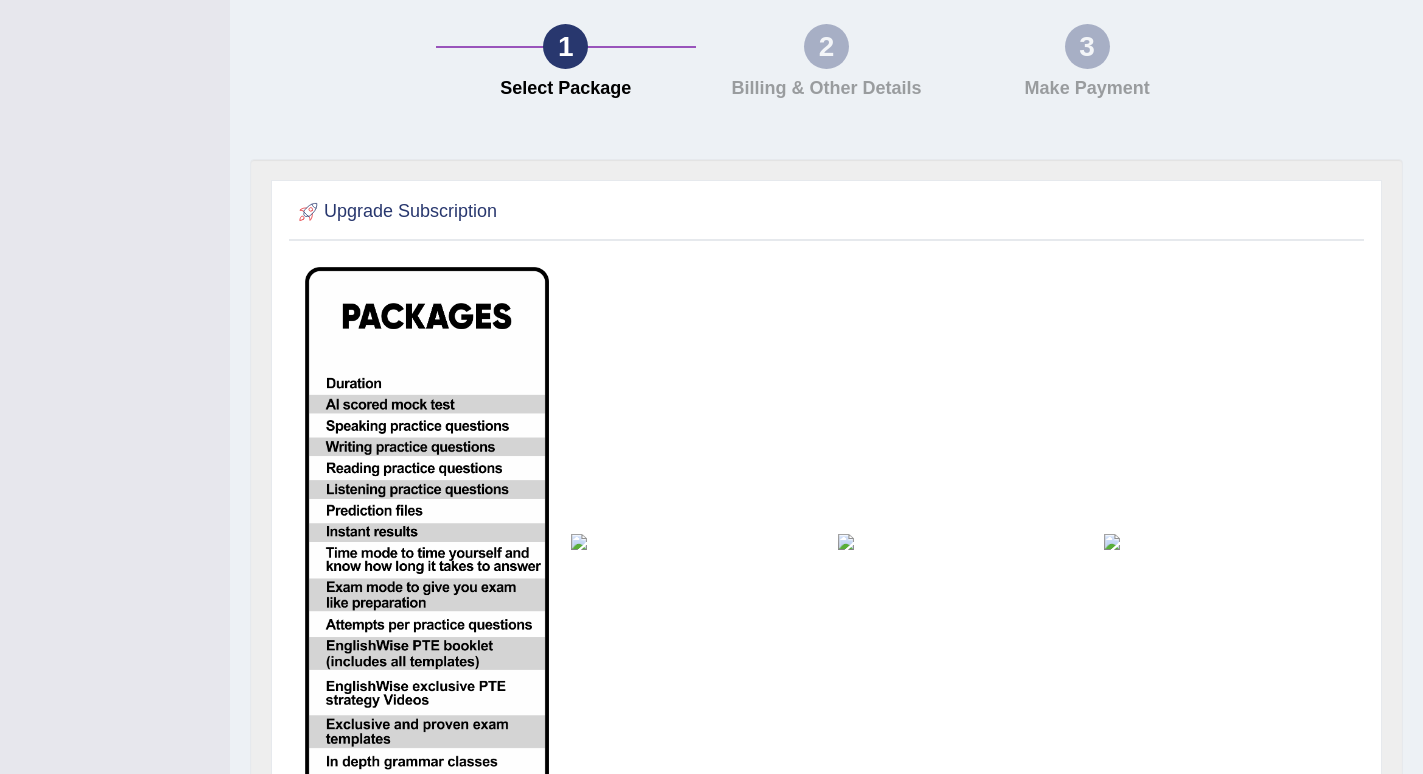 scroll, scrollTop: 400, scrollLeft: 0, axis: vertical 